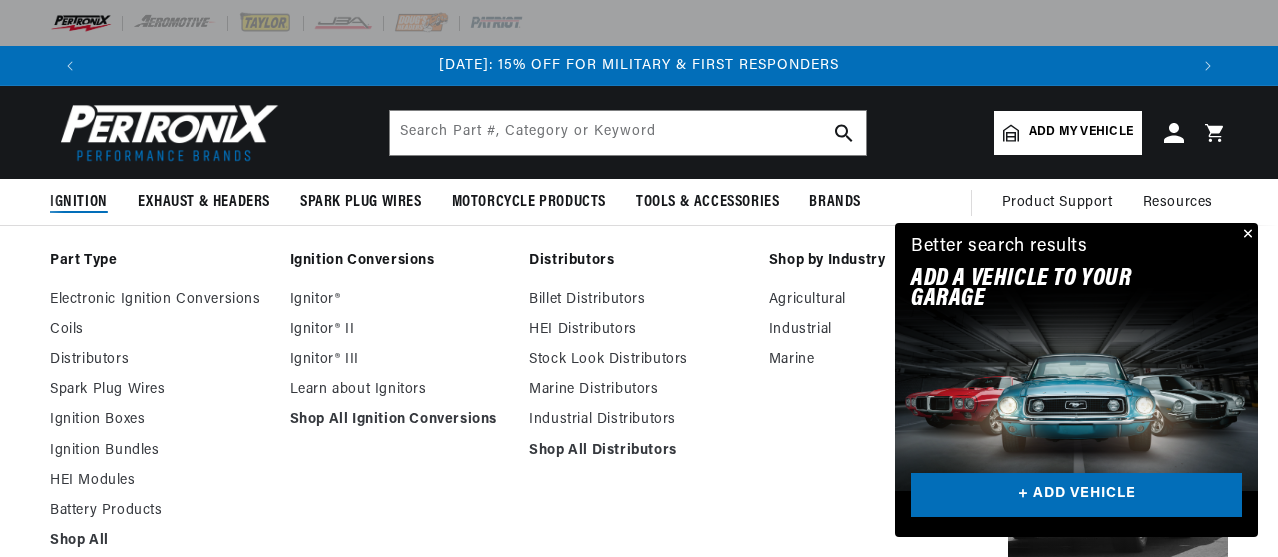 scroll, scrollTop: 100, scrollLeft: 0, axis: vertical 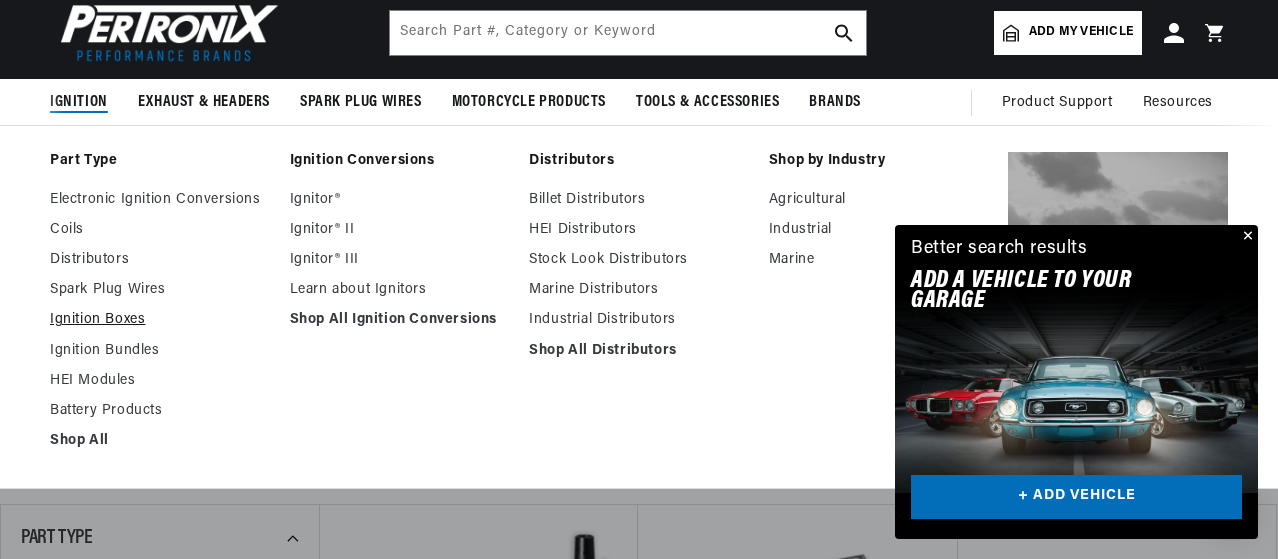 click on "Ignition Boxes" at bounding box center (160, 320) 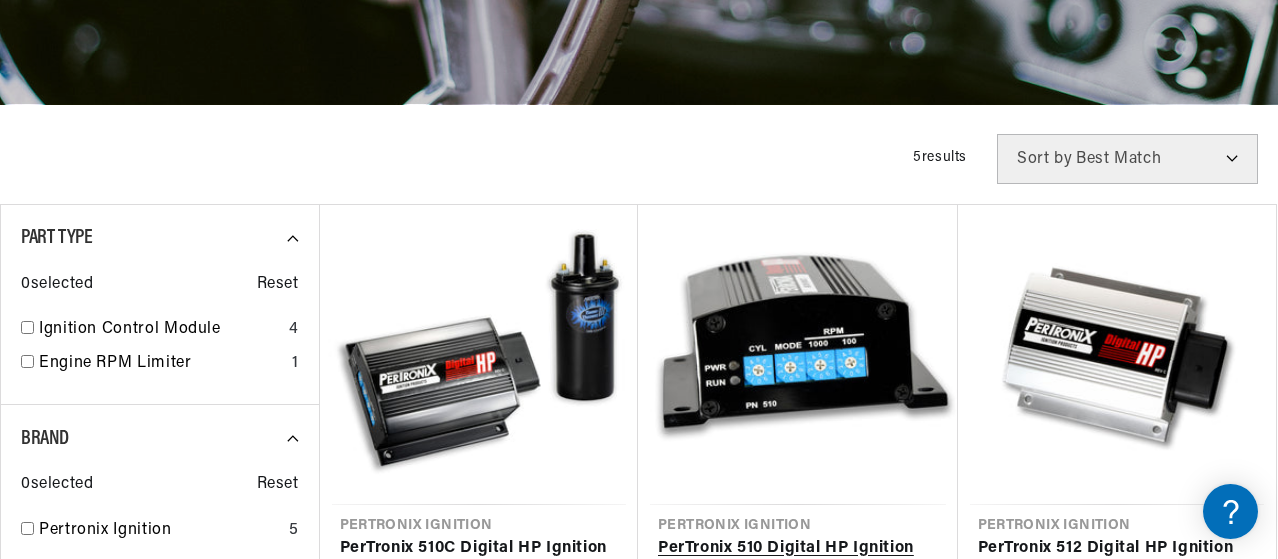 scroll, scrollTop: 500, scrollLeft: 0, axis: vertical 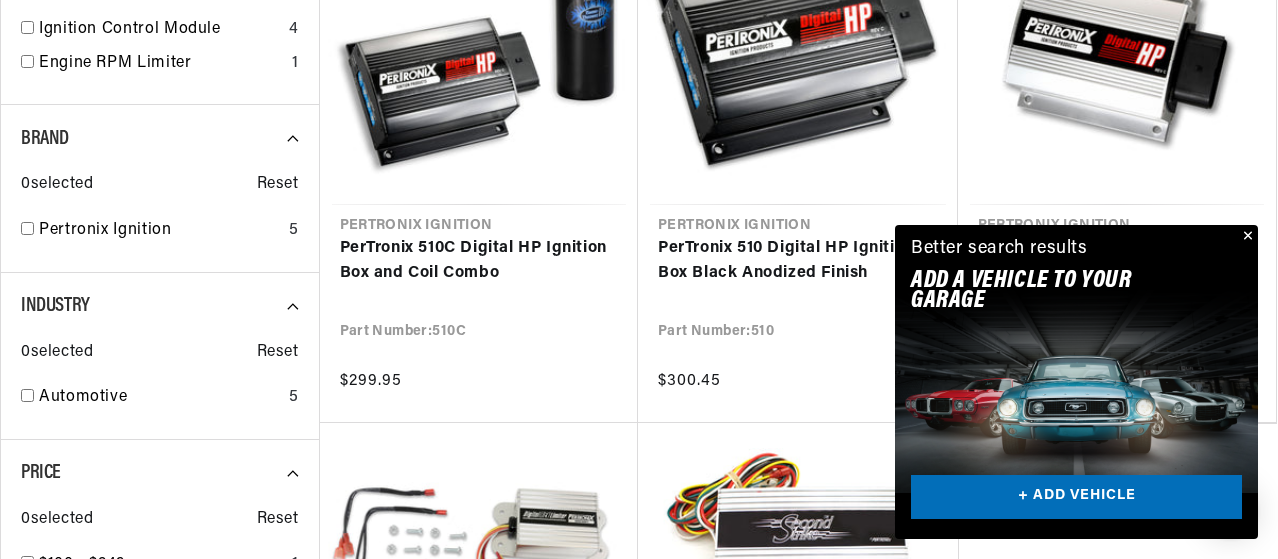 click at bounding box center [1246, 237] 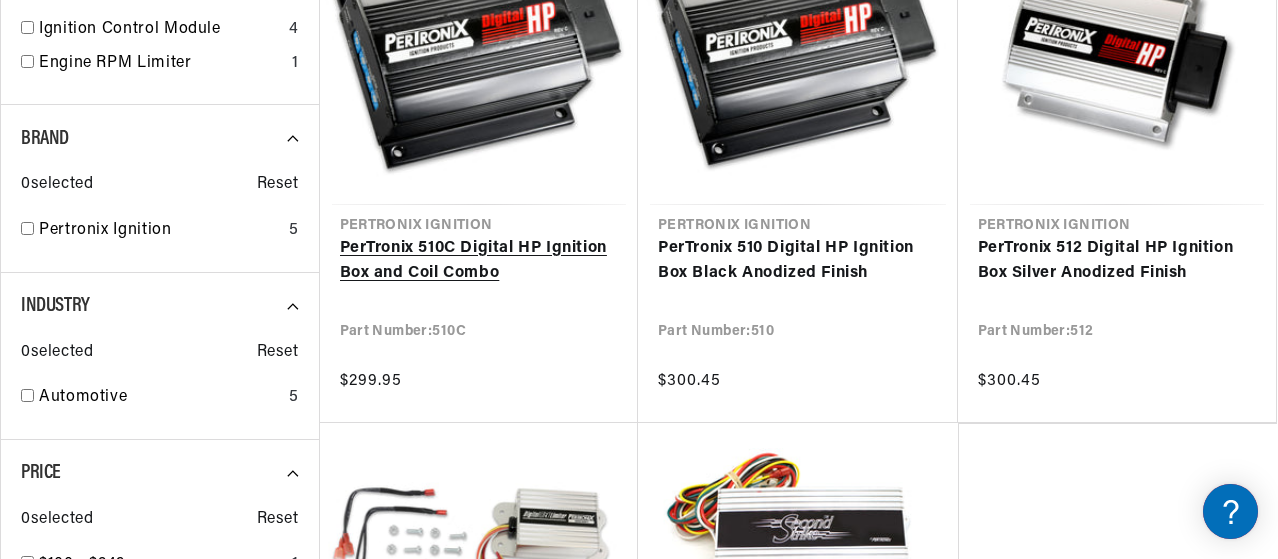 scroll, scrollTop: 0, scrollLeft: 1098, axis: horizontal 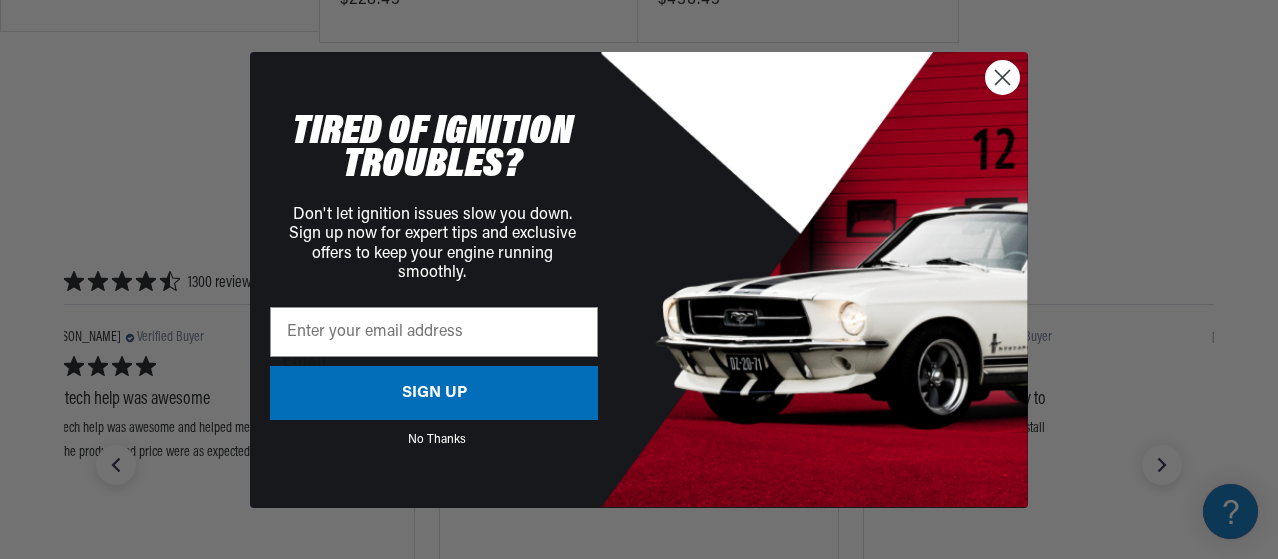click 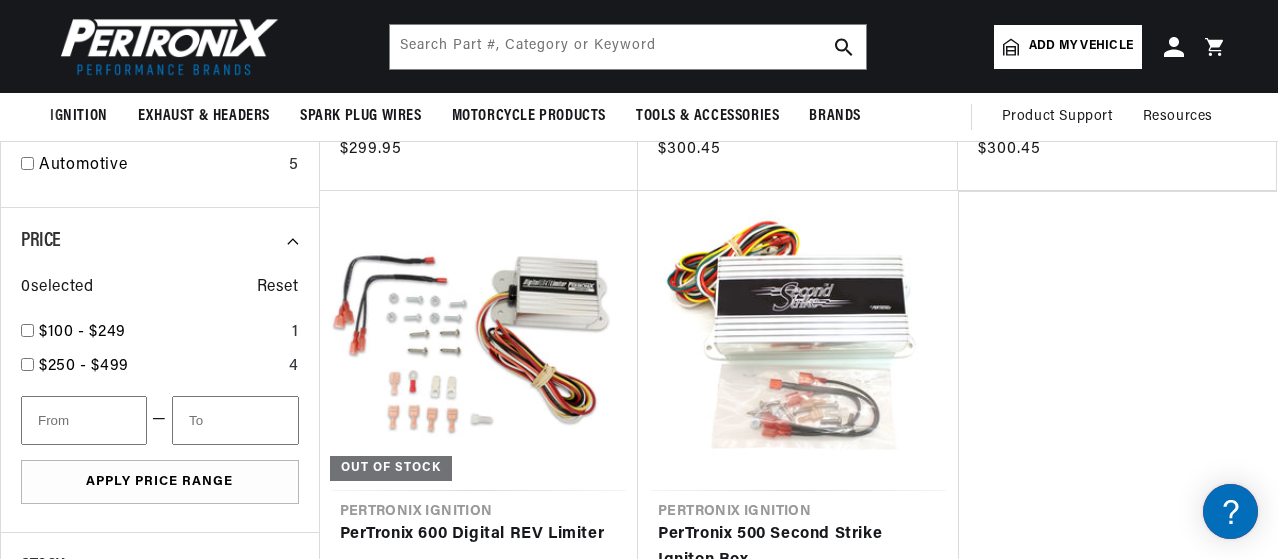 scroll, scrollTop: 900, scrollLeft: 0, axis: vertical 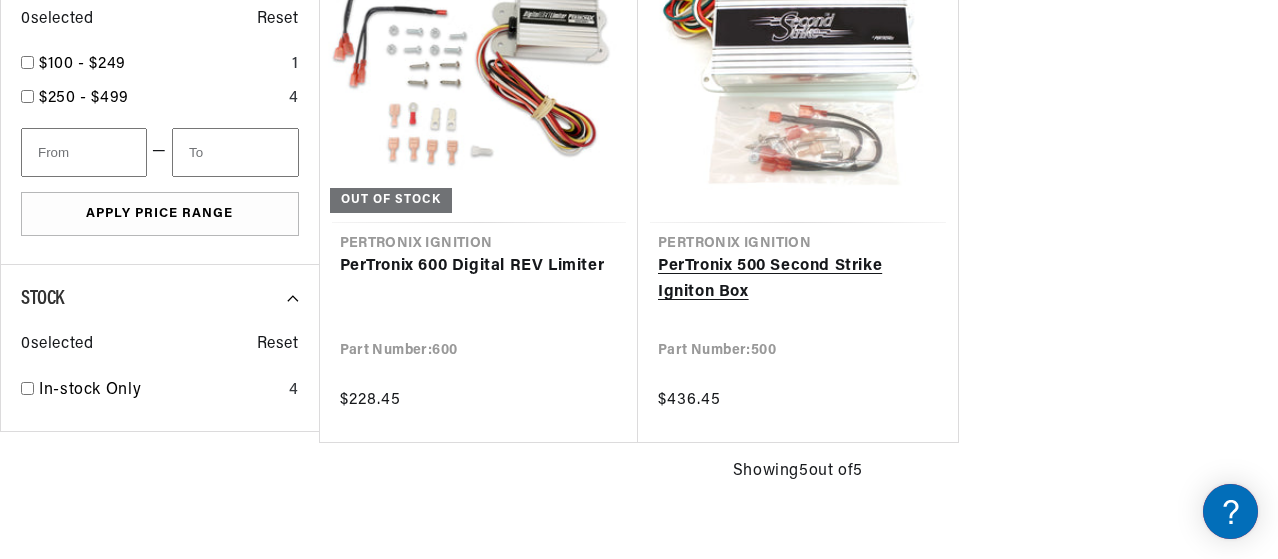 click on "PerTronix 500 Second Strike Igniton Box" at bounding box center (798, 279) 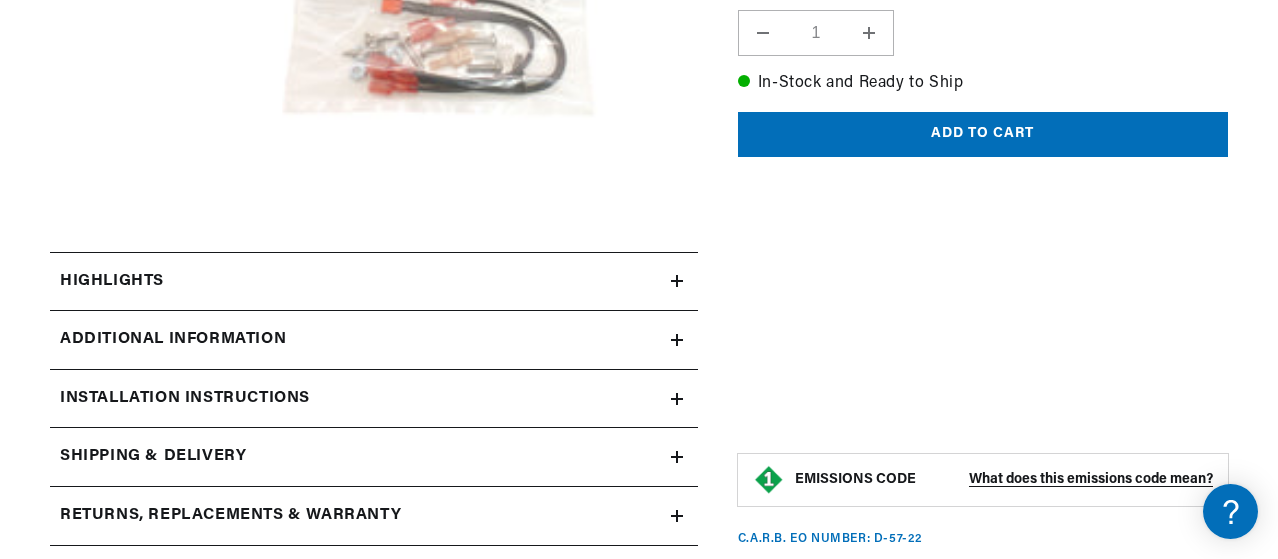 scroll, scrollTop: 700, scrollLeft: 0, axis: vertical 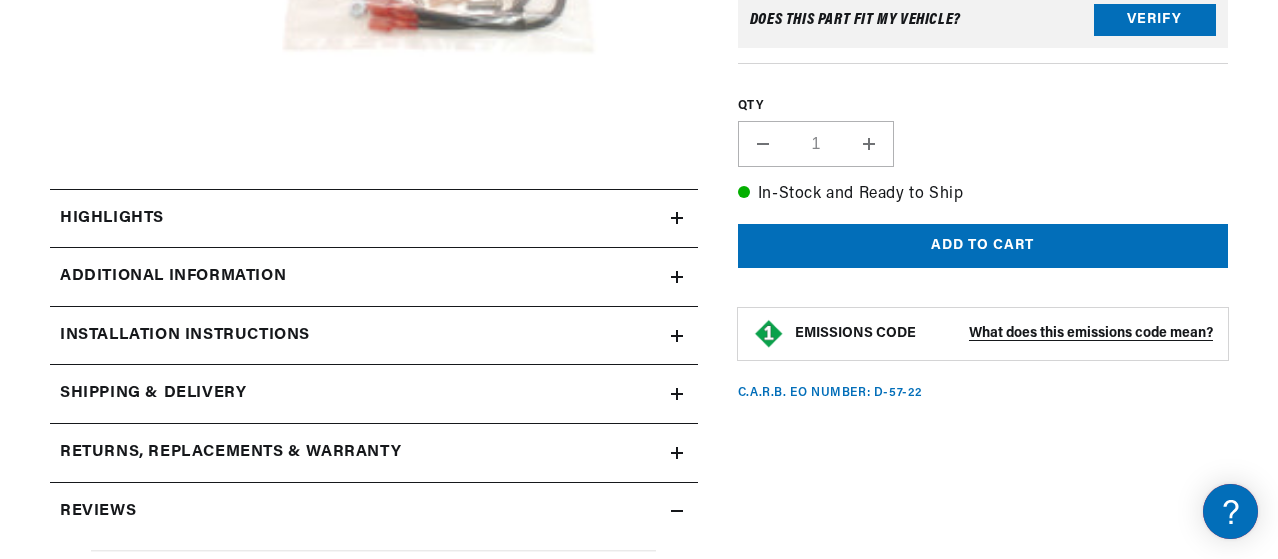click on "Highlights" at bounding box center [374, 219] 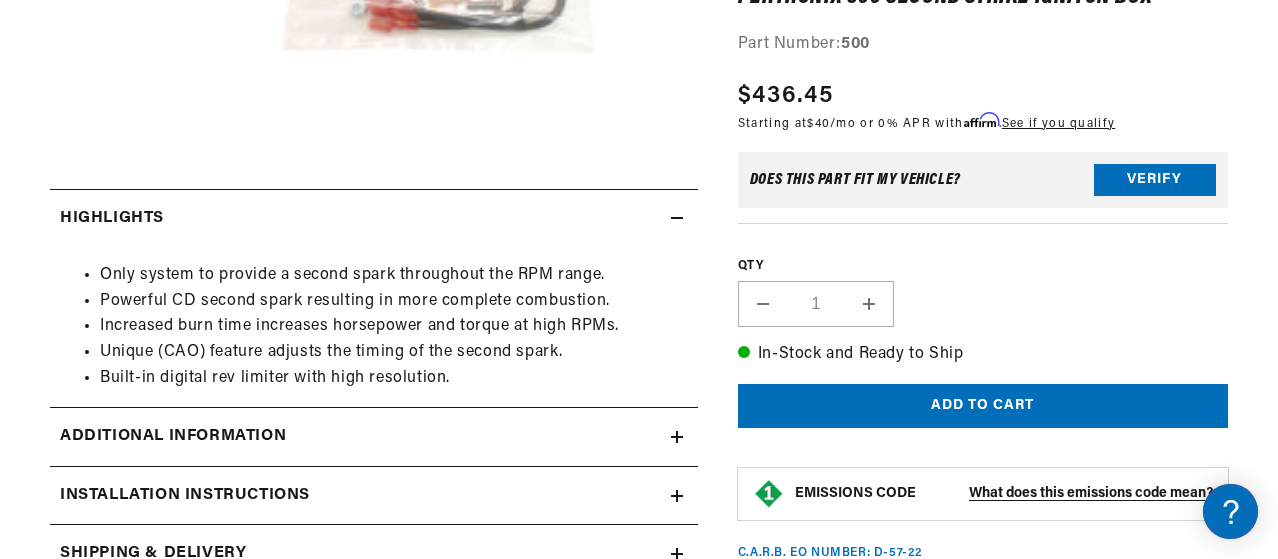 scroll, scrollTop: 0, scrollLeft: 1098, axis: horizontal 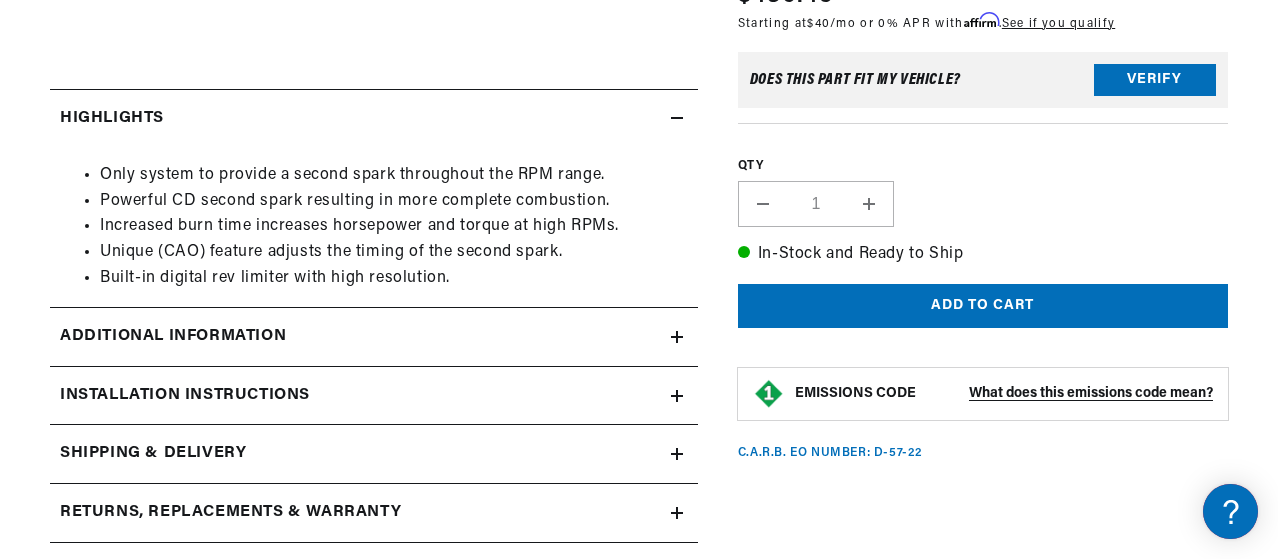 click on "Additional Information" at bounding box center [360, 119] 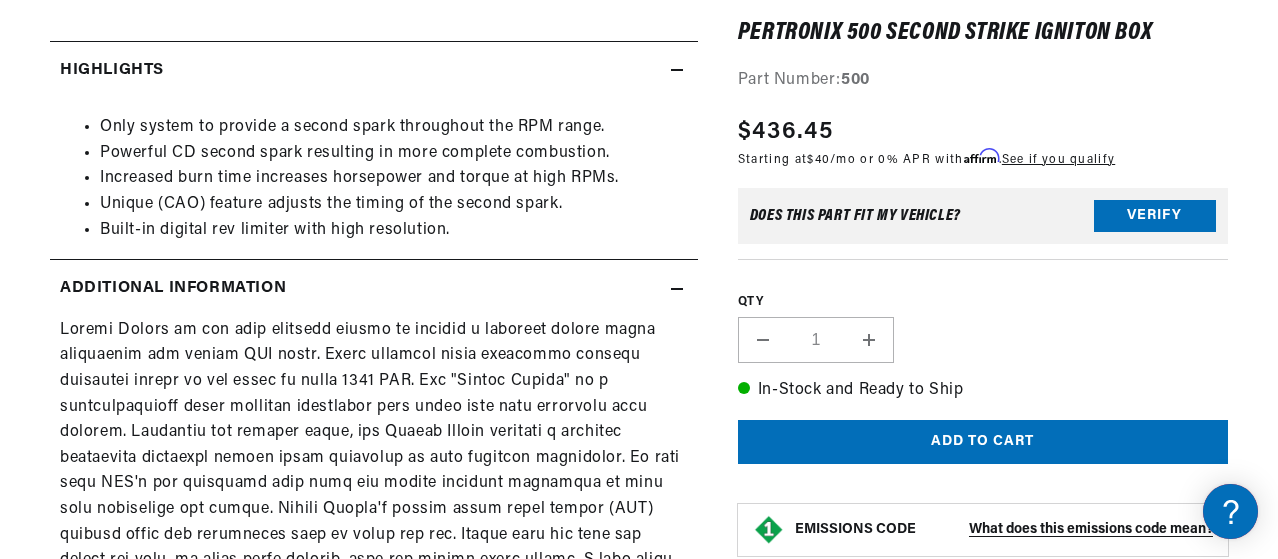 scroll, scrollTop: 900, scrollLeft: 0, axis: vertical 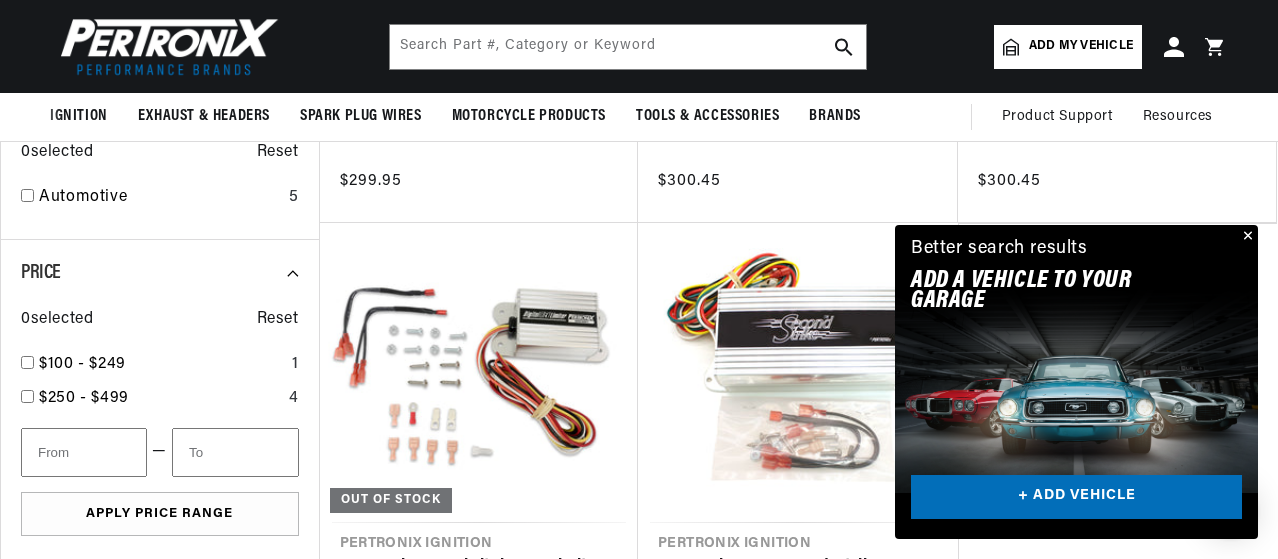 click at bounding box center (1246, 237) 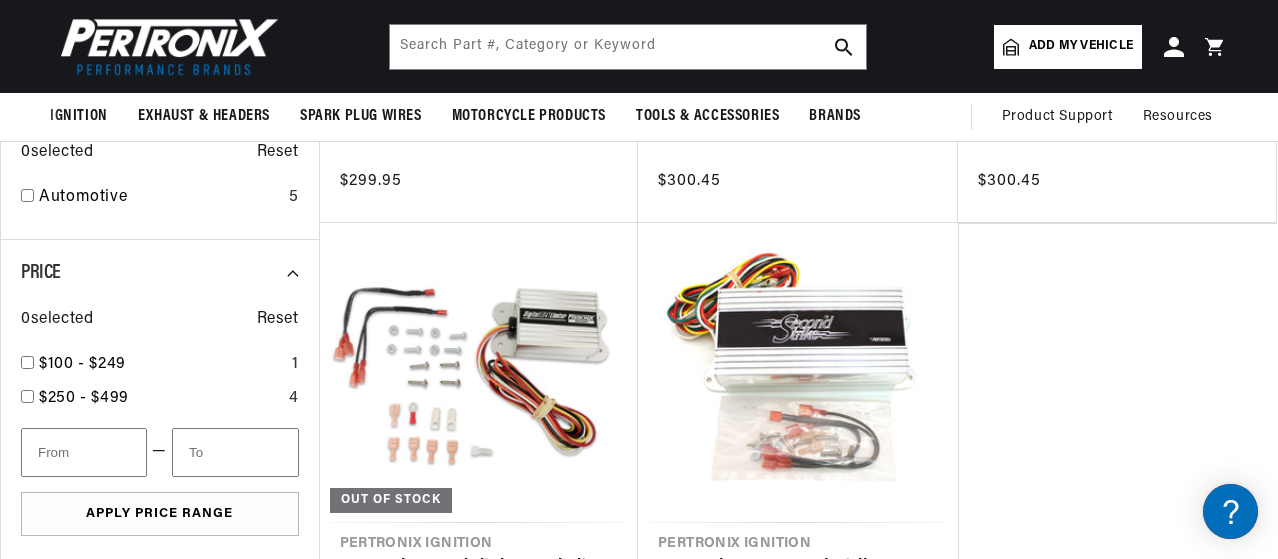 scroll, scrollTop: 0, scrollLeft: 1098, axis: horizontal 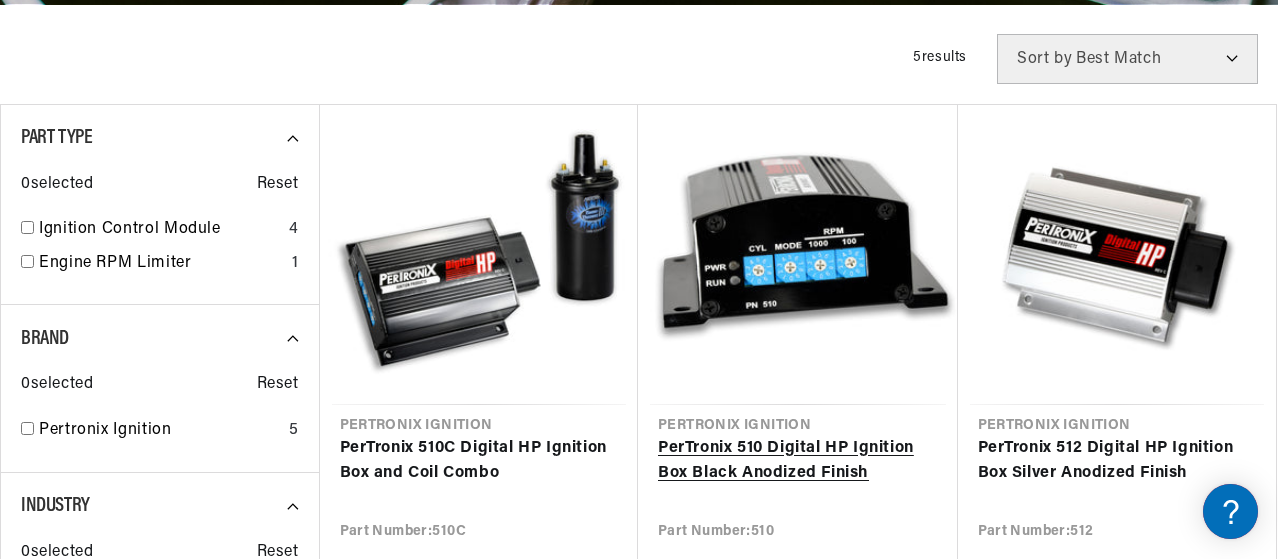 click on "PerTronix 510 Digital HP Ignition Box Black Anodized Finish" at bounding box center [798, 461] 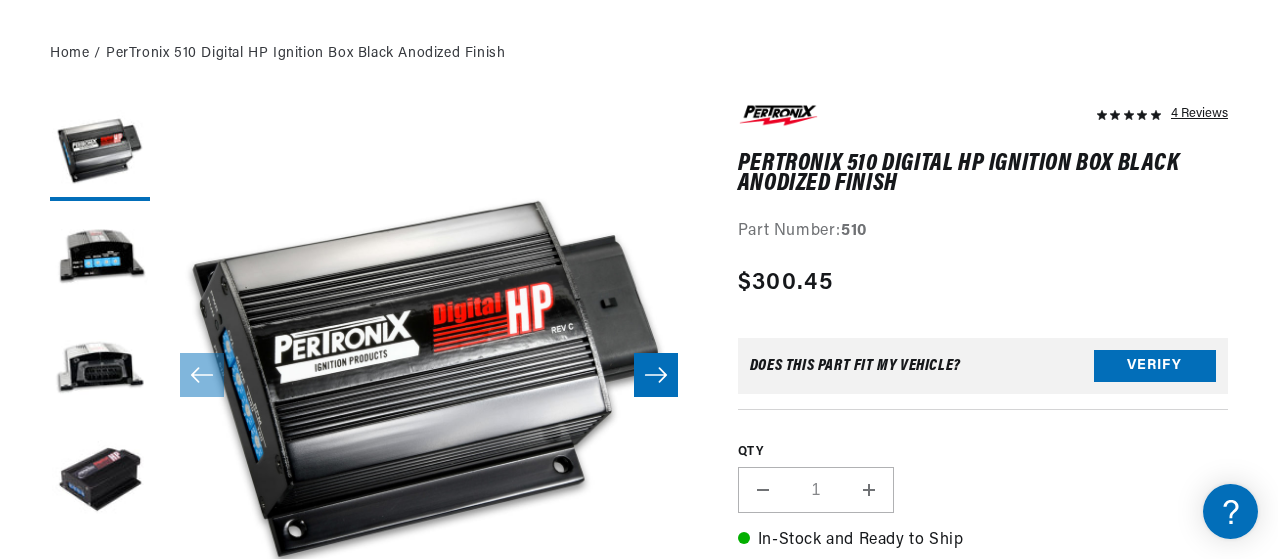 scroll, scrollTop: 600, scrollLeft: 0, axis: vertical 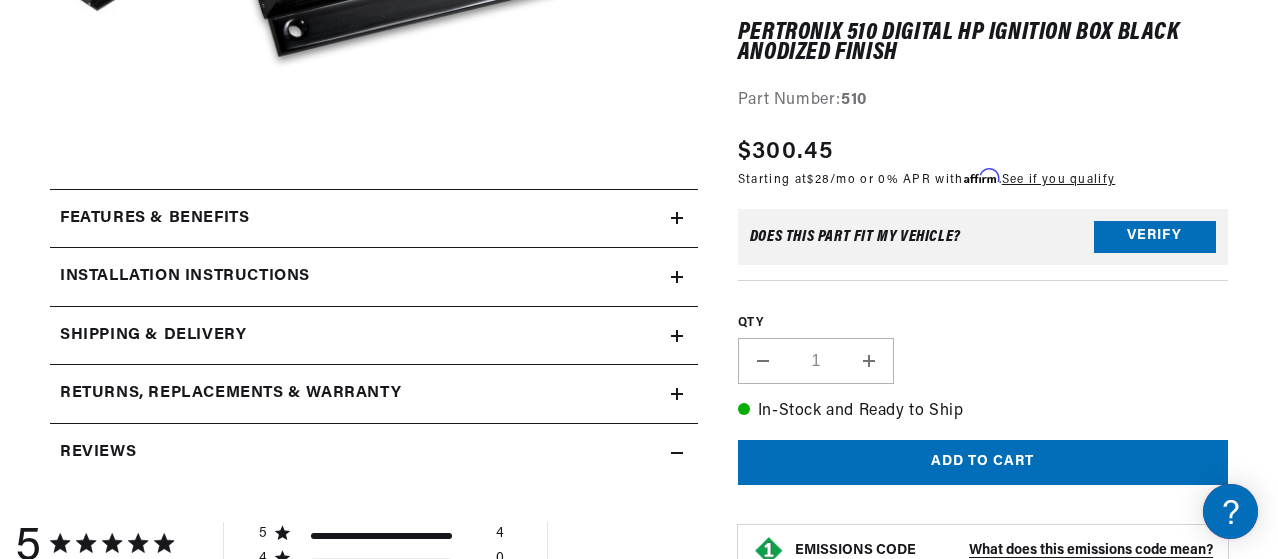 click on "Features & Benefits" at bounding box center [374, 219] 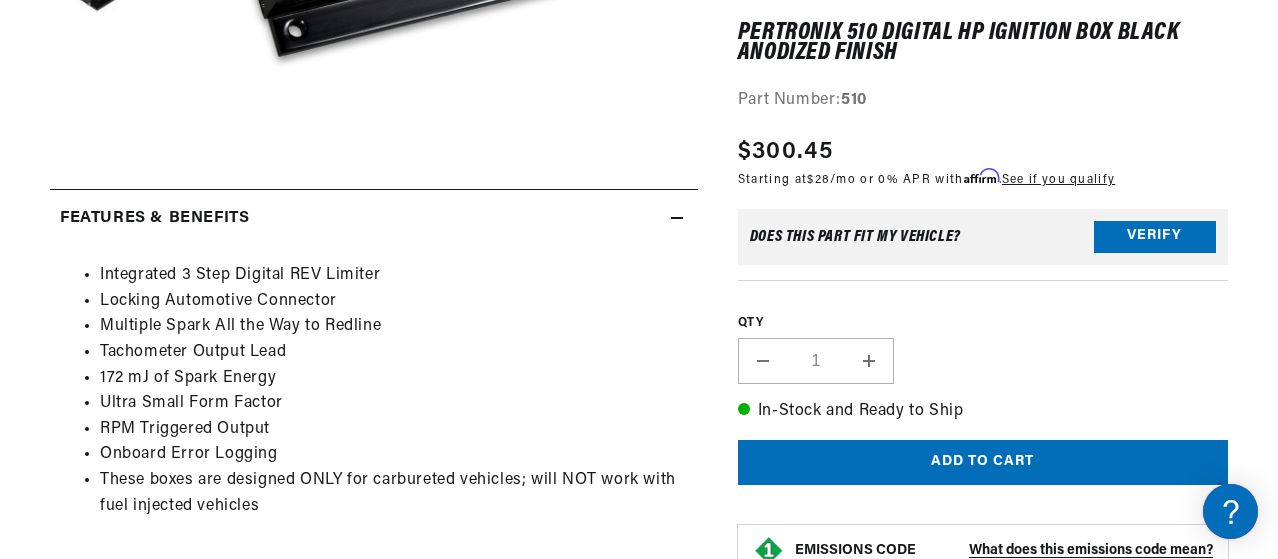 scroll, scrollTop: 0, scrollLeft: 1098, axis: horizontal 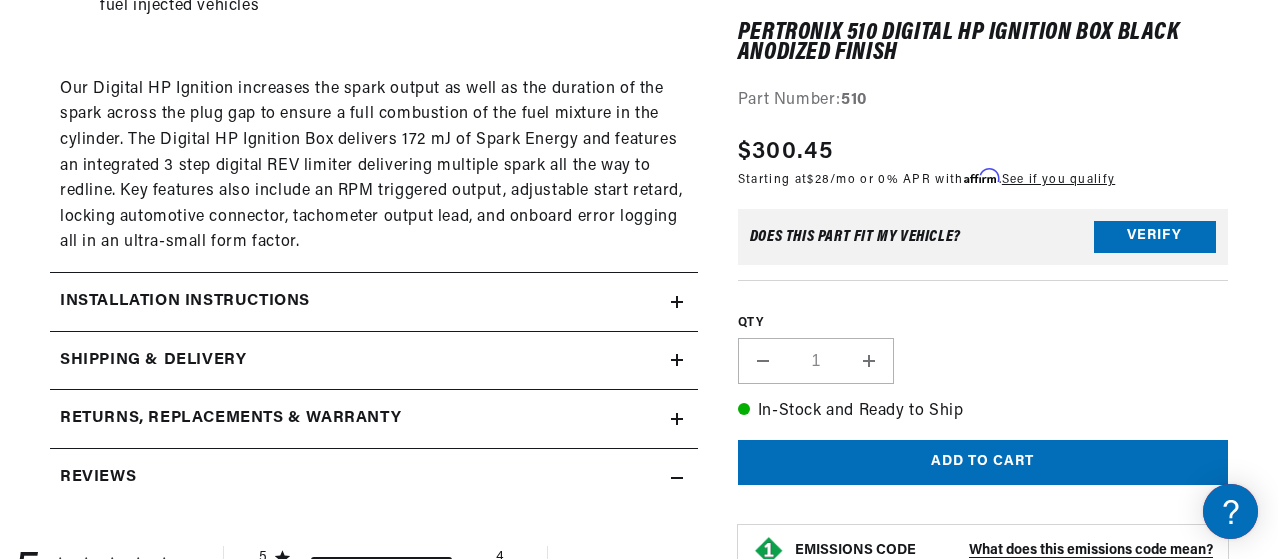 click on "Installation instructions" at bounding box center [154, -281] 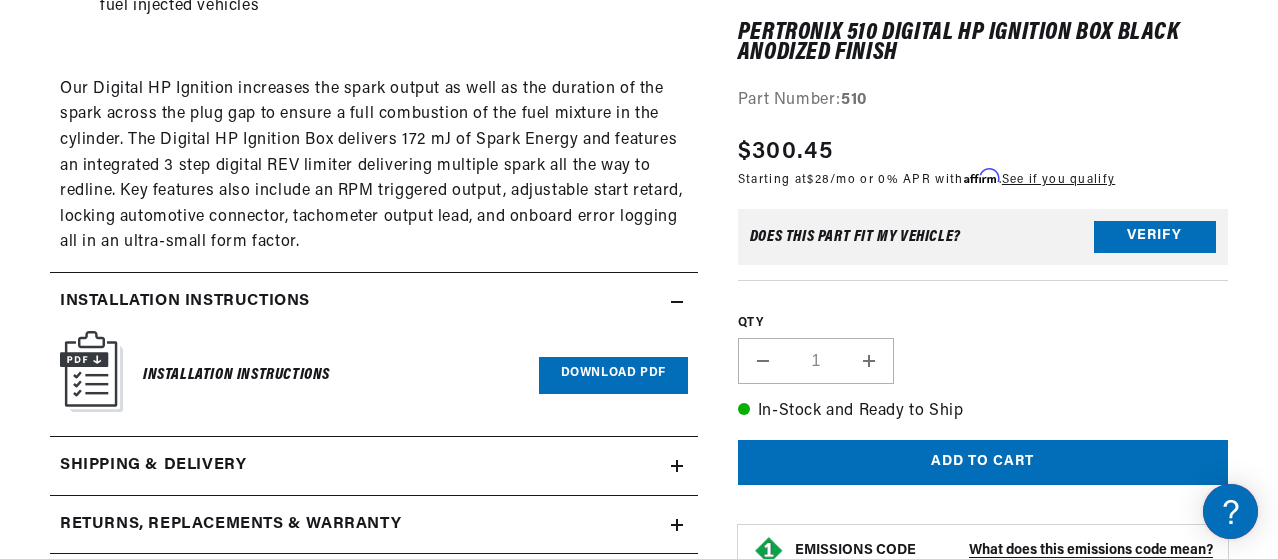 click at bounding box center [91, 371] 